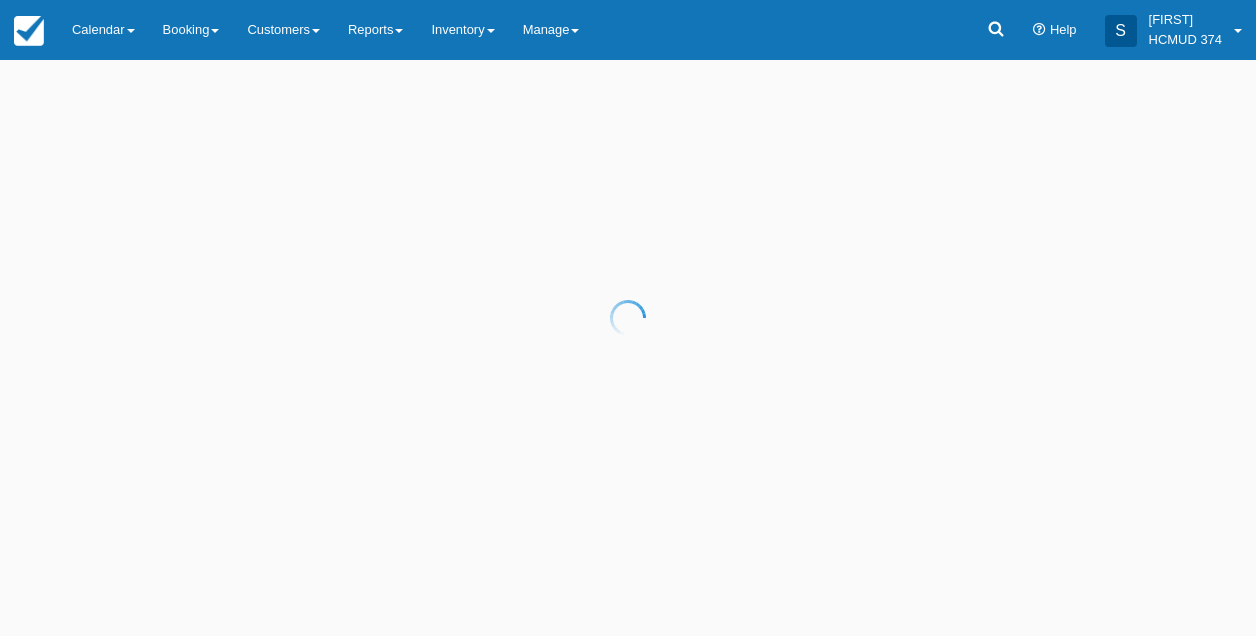 scroll, scrollTop: 0, scrollLeft: 0, axis: both 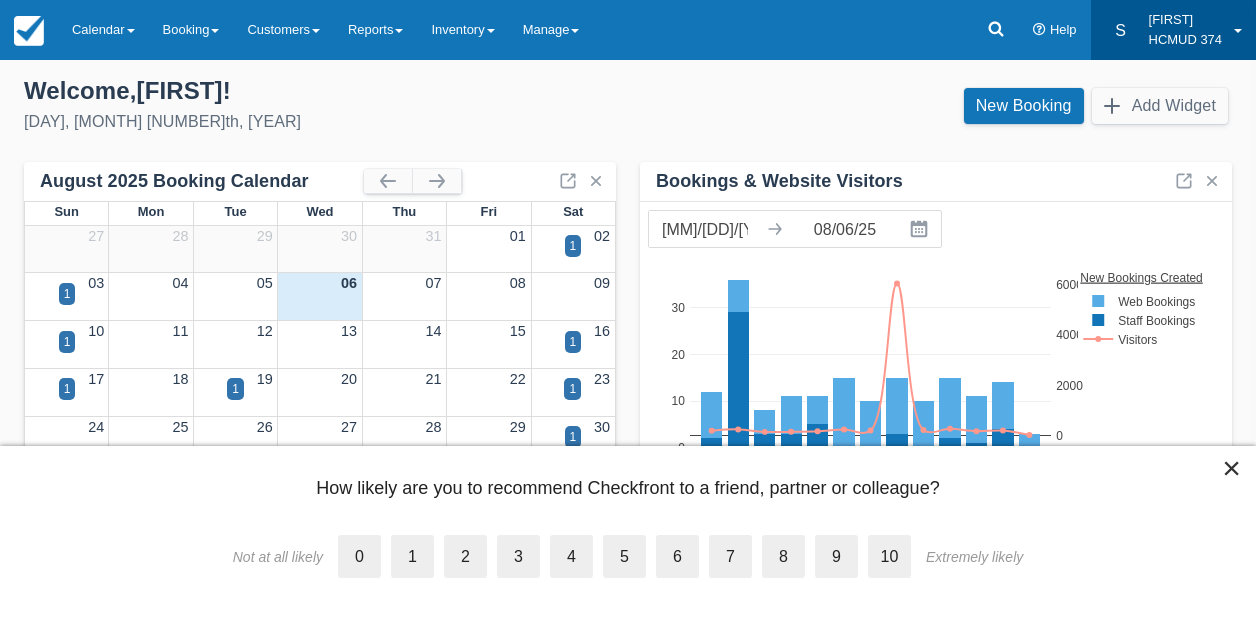 click on "[ORG]" at bounding box center [1185, 40] 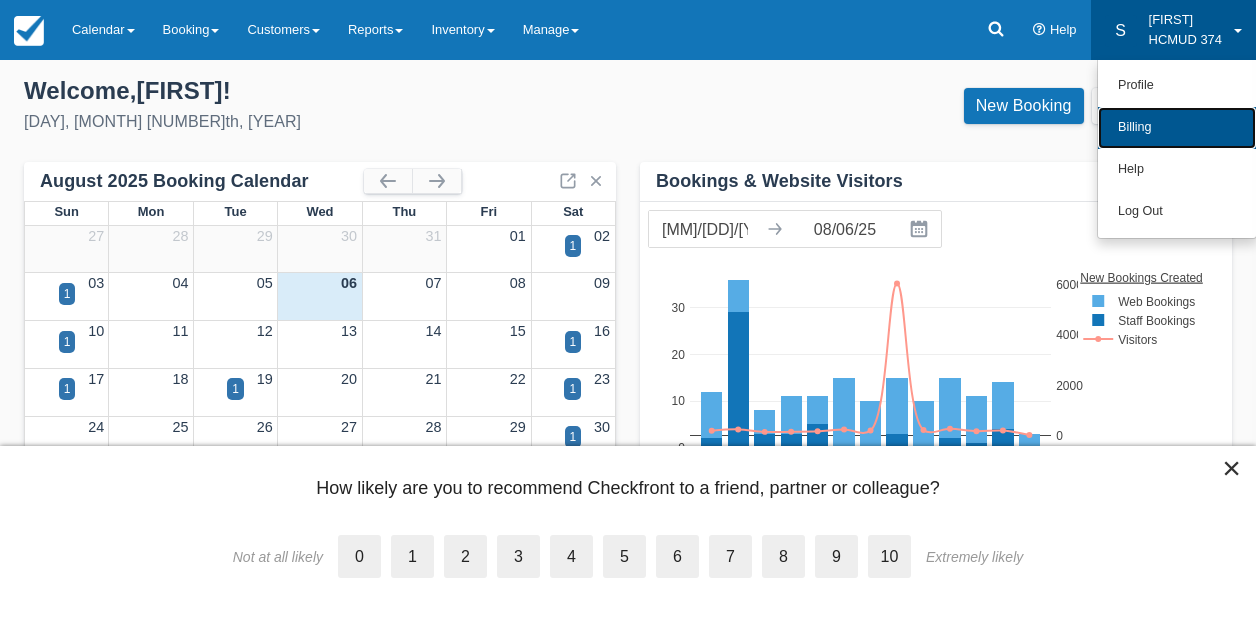 click on "Billing" at bounding box center (1177, 128) 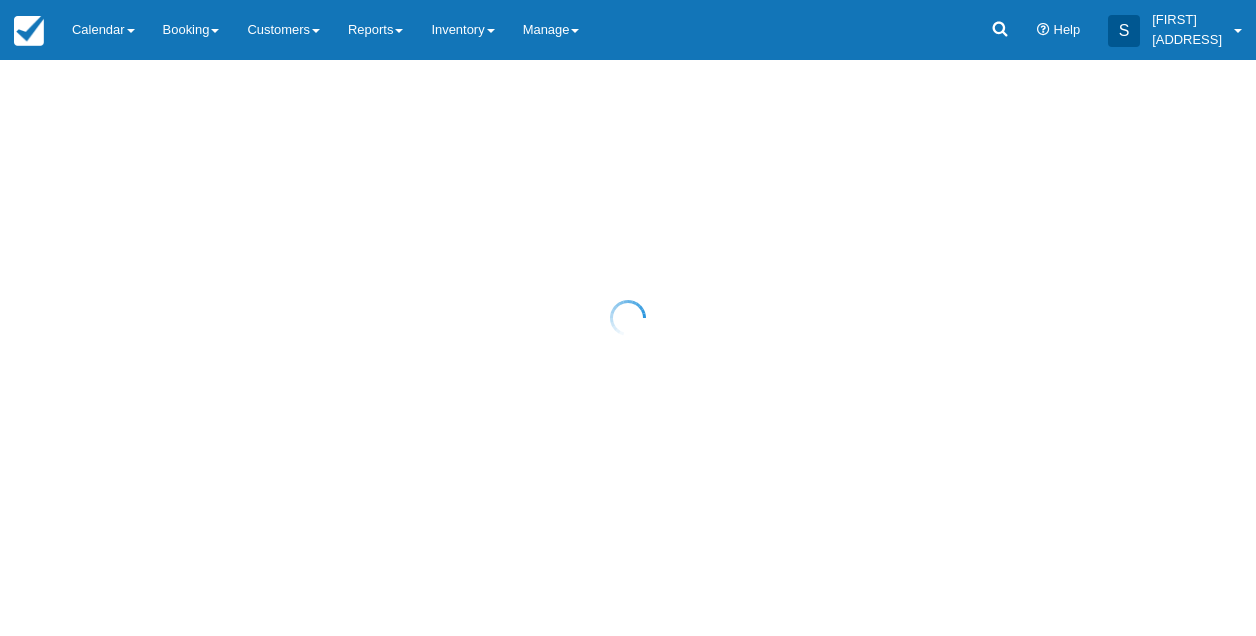scroll, scrollTop: 0, scrollLeft: 0, axis: both 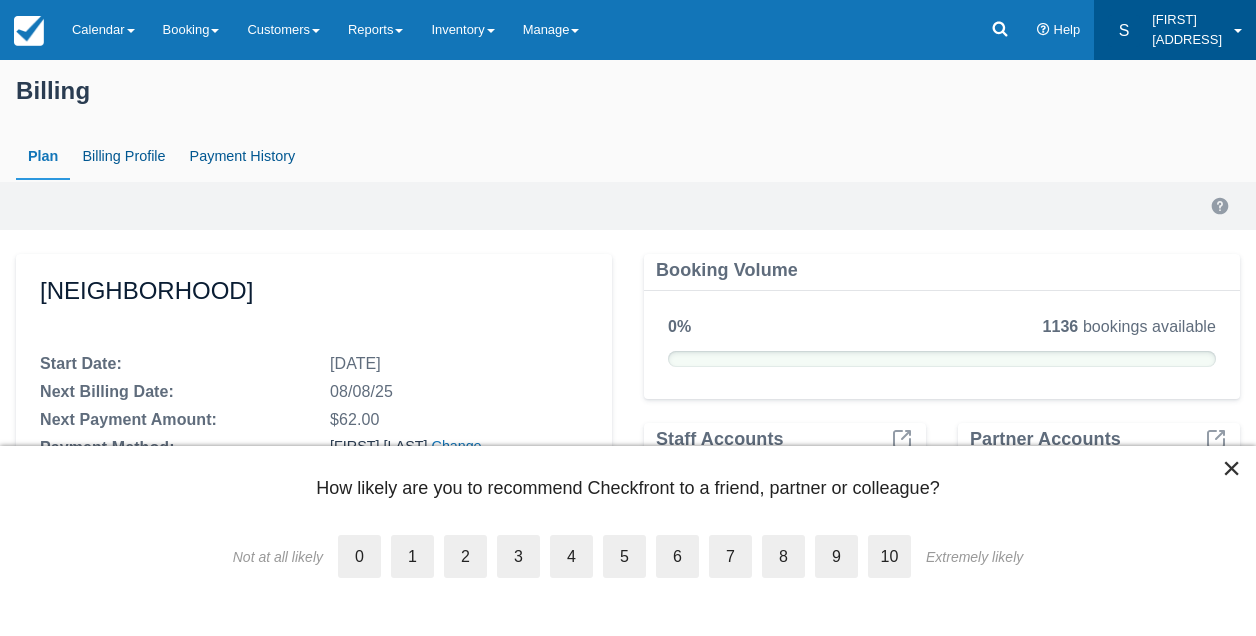 click on "[ID]" at bounding box center [1187, 40] 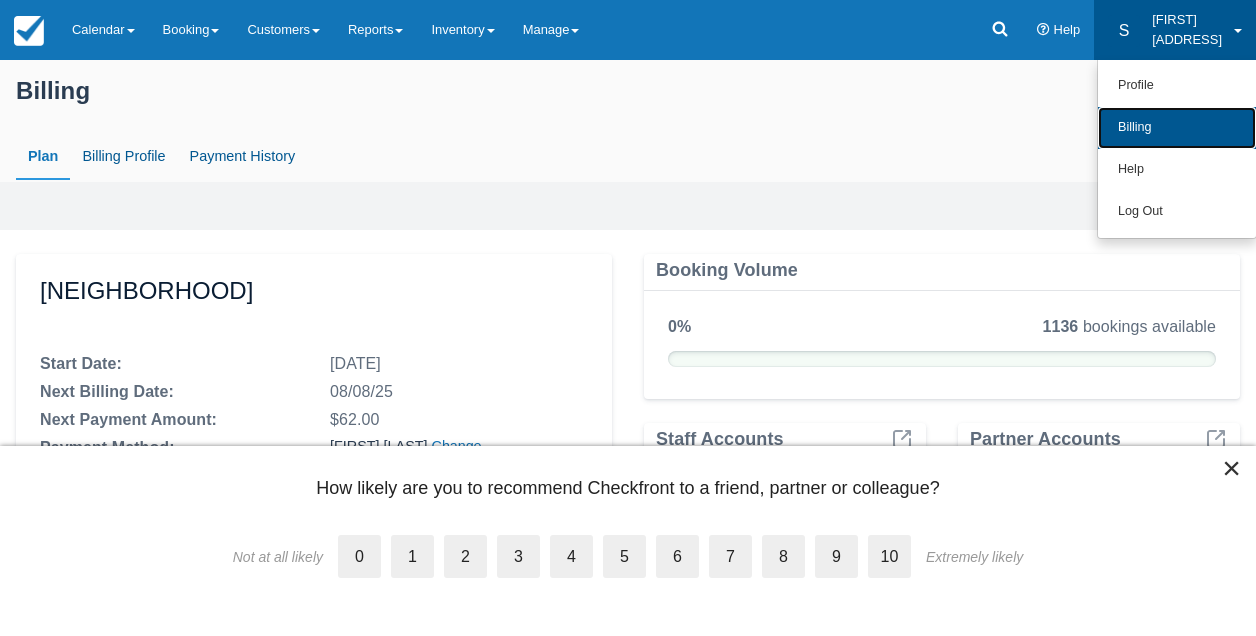 click on "Billing" at bounding box center [1177, 128] 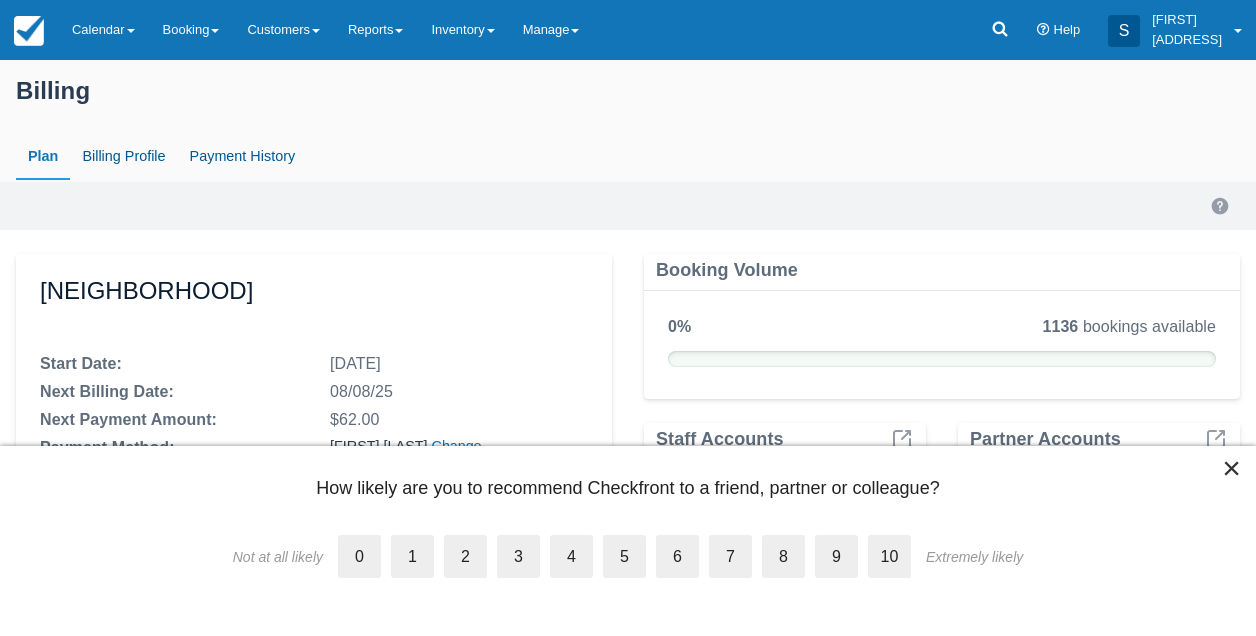 click on "× How likely are you to recommend Checkfront to a friend, partner or colleague? Not at all likely 0 1 2 3 4 5 6 7 8 9 10 Extremely likely Please tell us why you gave this rating: Submit" at bounding box center (628, 541) 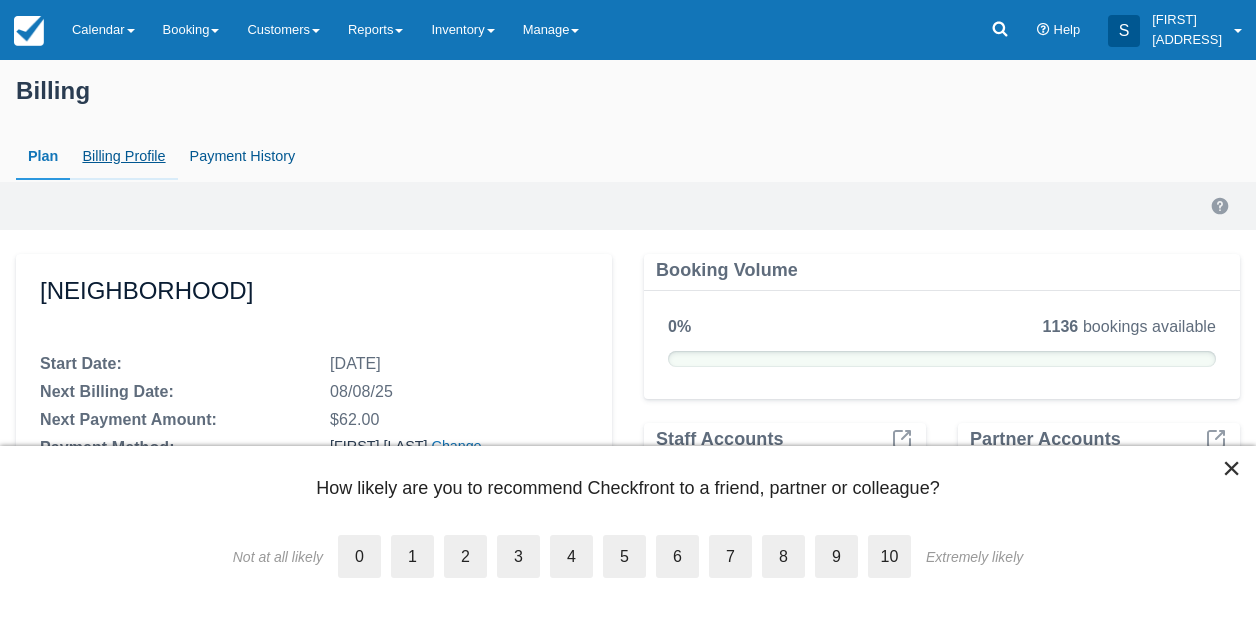 click on "Billing Profile" at bounding box center (123, 157) 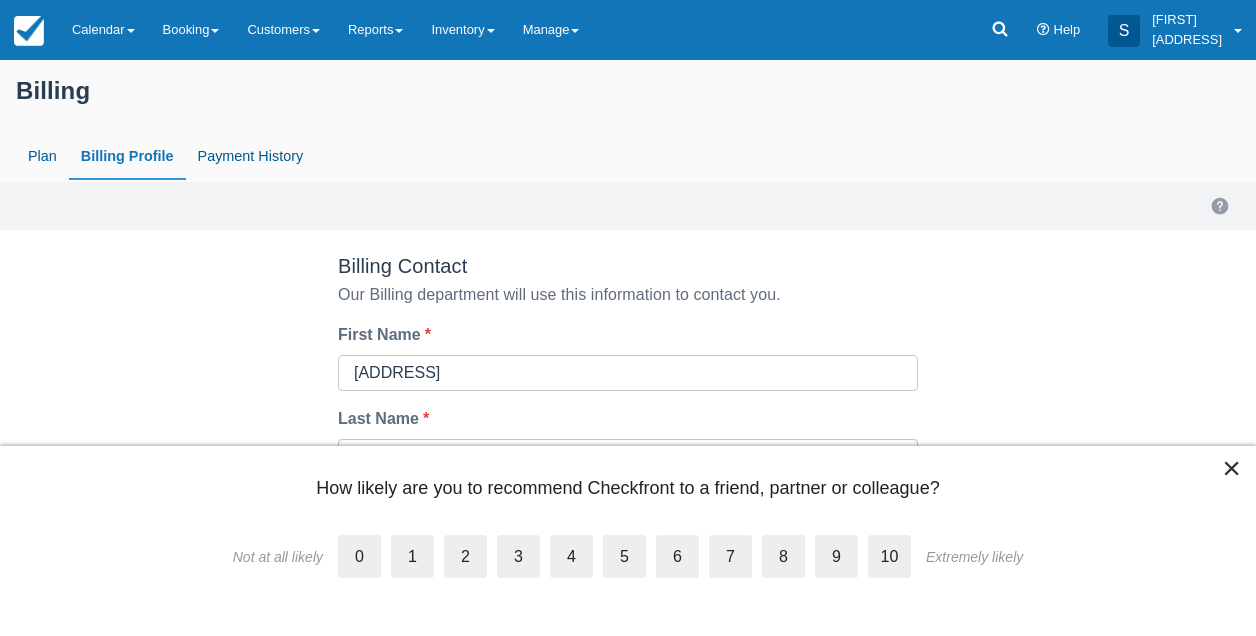 drag, startPoint x: 1230, startPoint y: 466, endPoint x: 1185, endPoint y: 467, distance: 45.01111 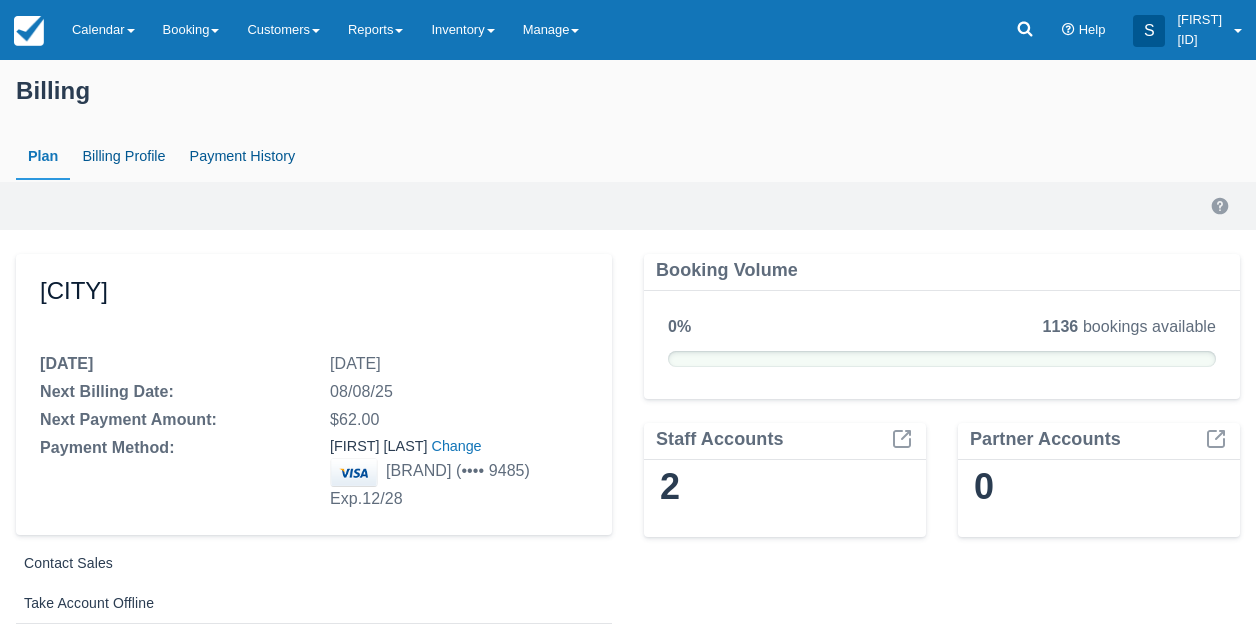 scroll, scrollTop: 0, scrollLeft: 0, axis: both 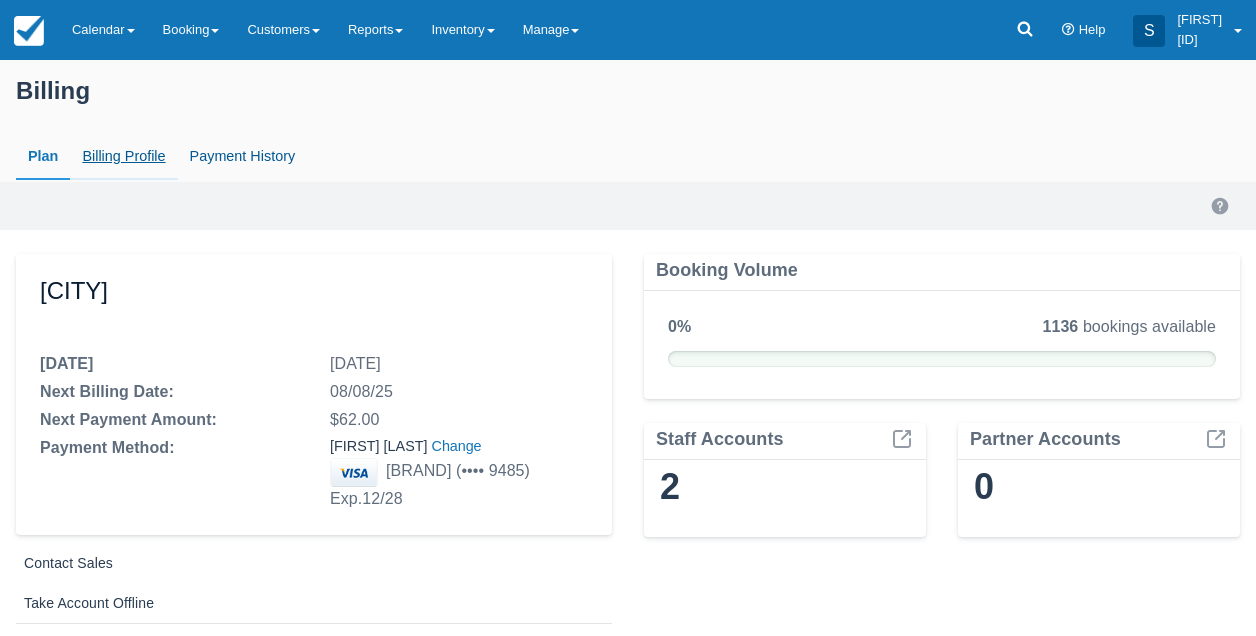 click on "Billing Profile" at bounding box center [123, 157] 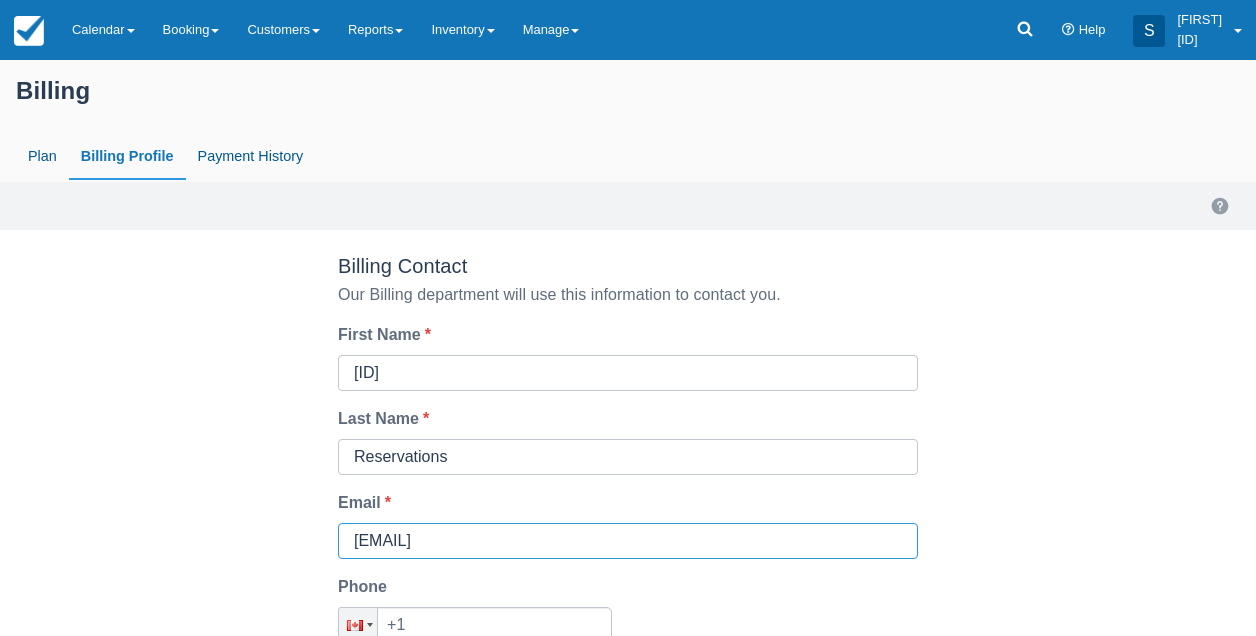 drag, startPoint x: 619, startPoint y: 535, endPoint x: 325, endPoint y: 538, distance: 294.01532 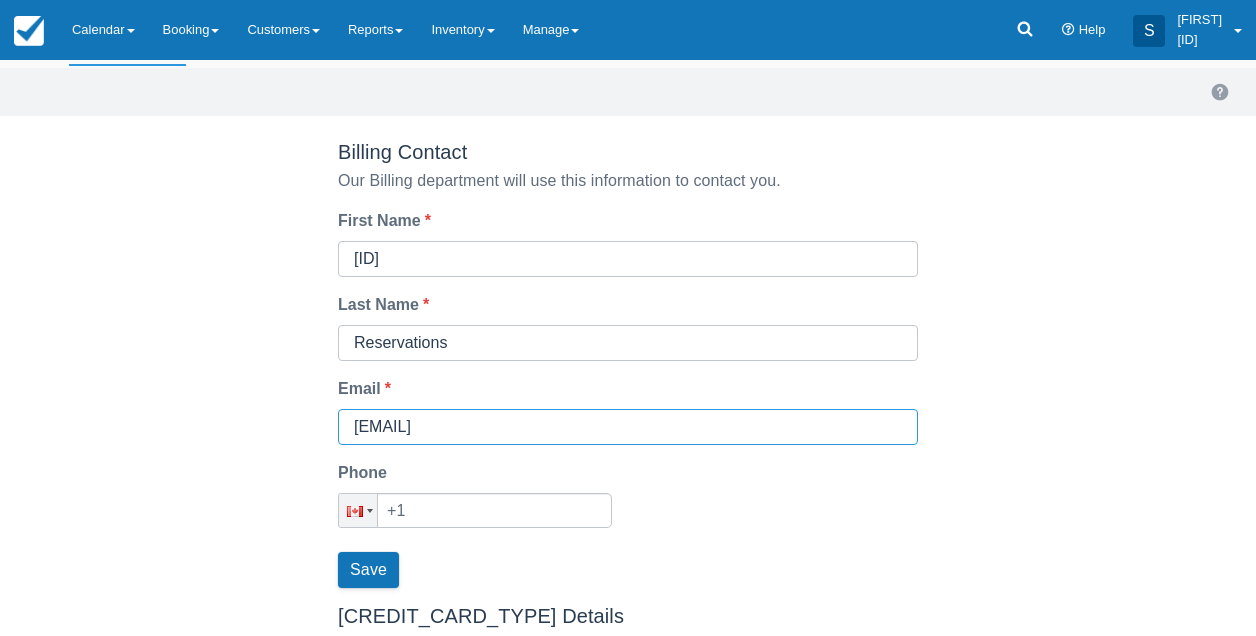 scroll, scrollTop: 118, scrollLeft: 0, axis: vertical 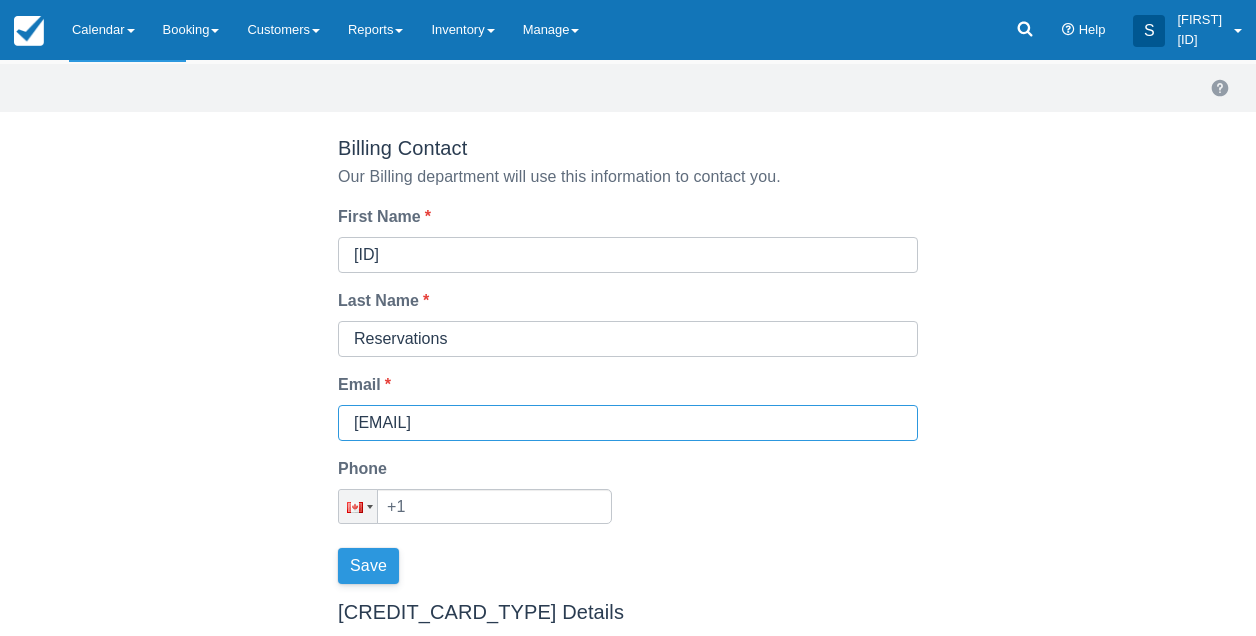 type on "billing@offcinco.com" 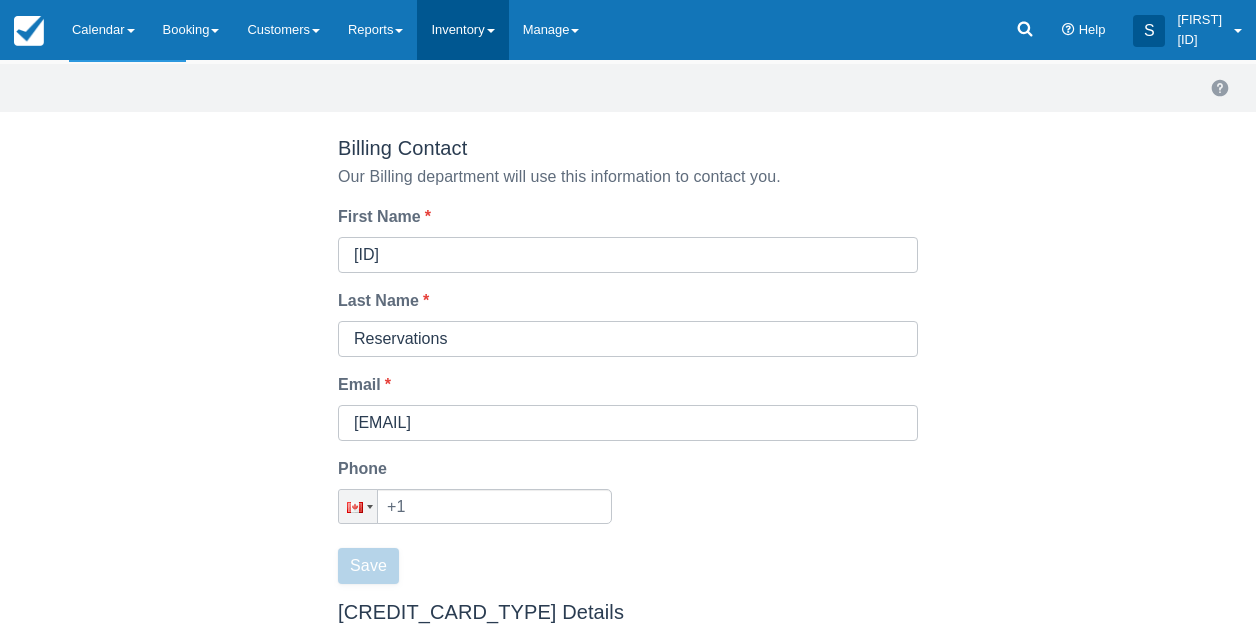 click on "Inventory" at bounding box center [462, 30] 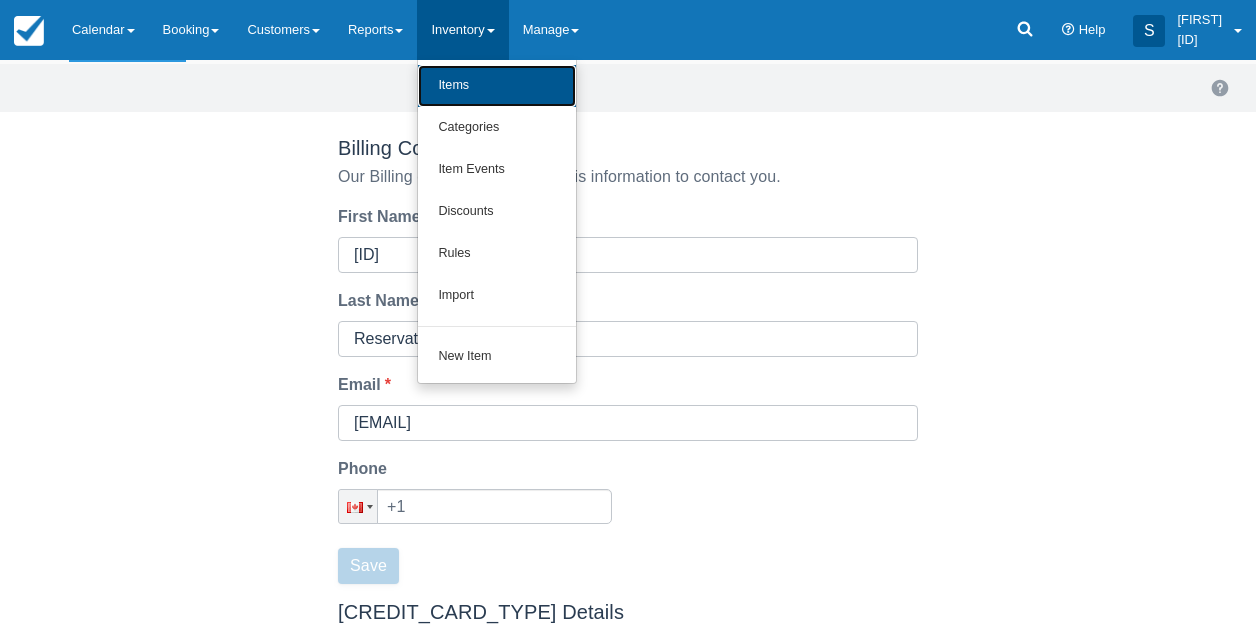 click on "Items" at bounding box center [497, 86] 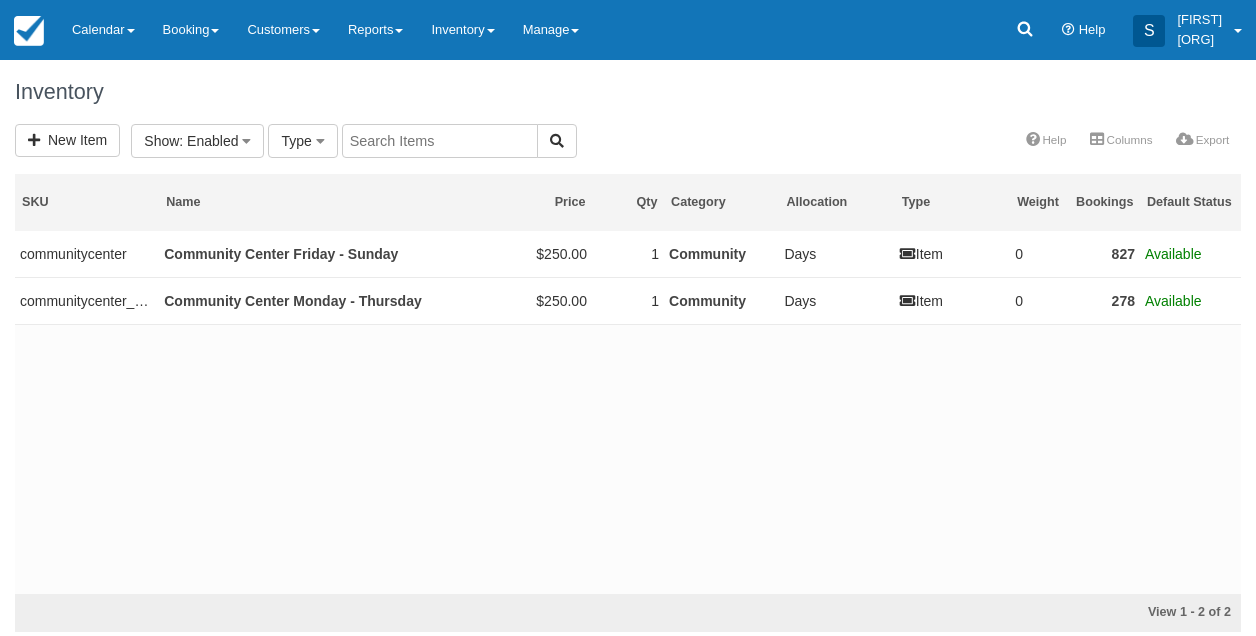 scroll, scrollTop: 0, scrollLeft: 0, axis: both 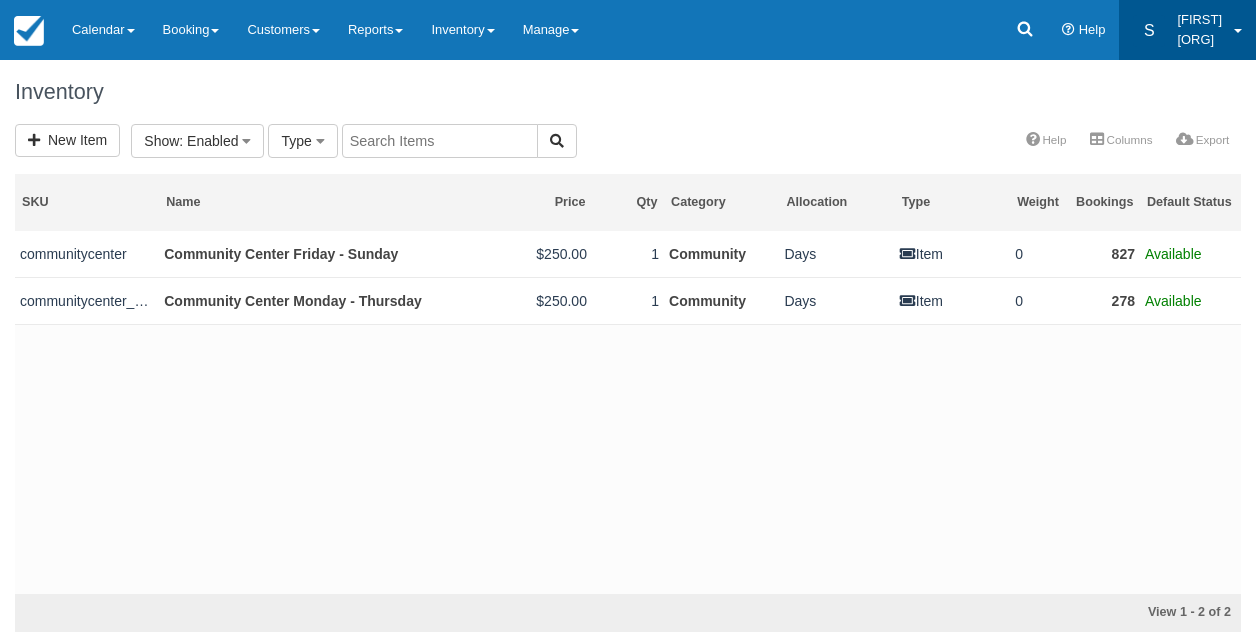 click on "[ORG]" at bounding box center (1199, 40) 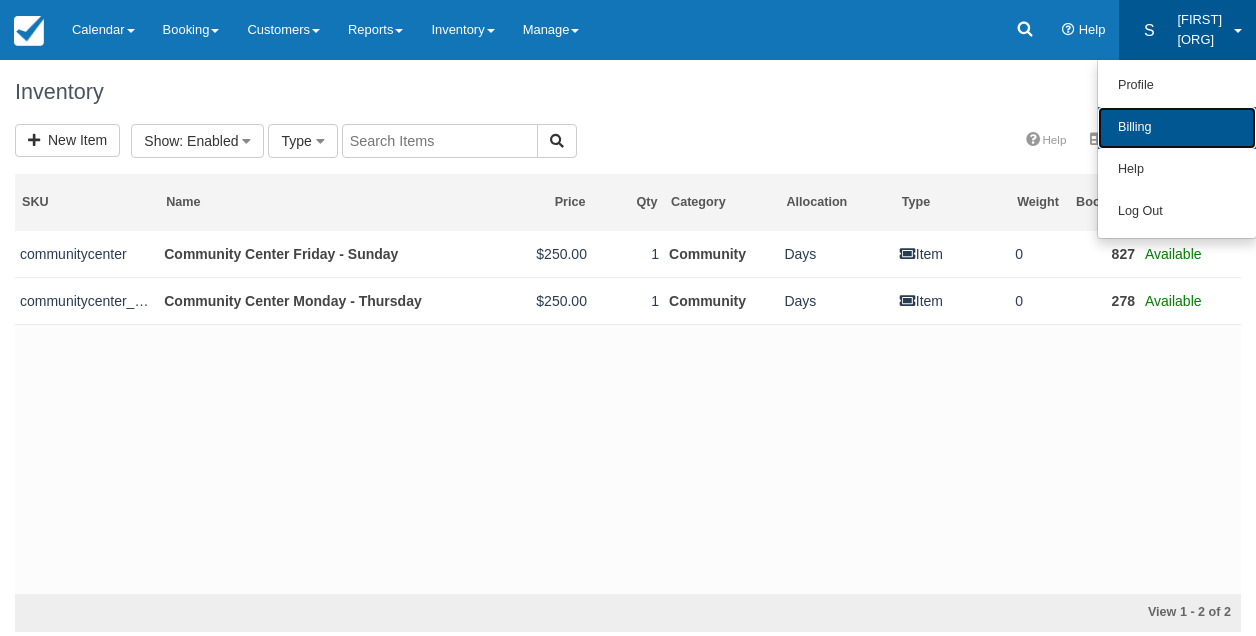 click on "Billing" at bounding box center [1177, 128] 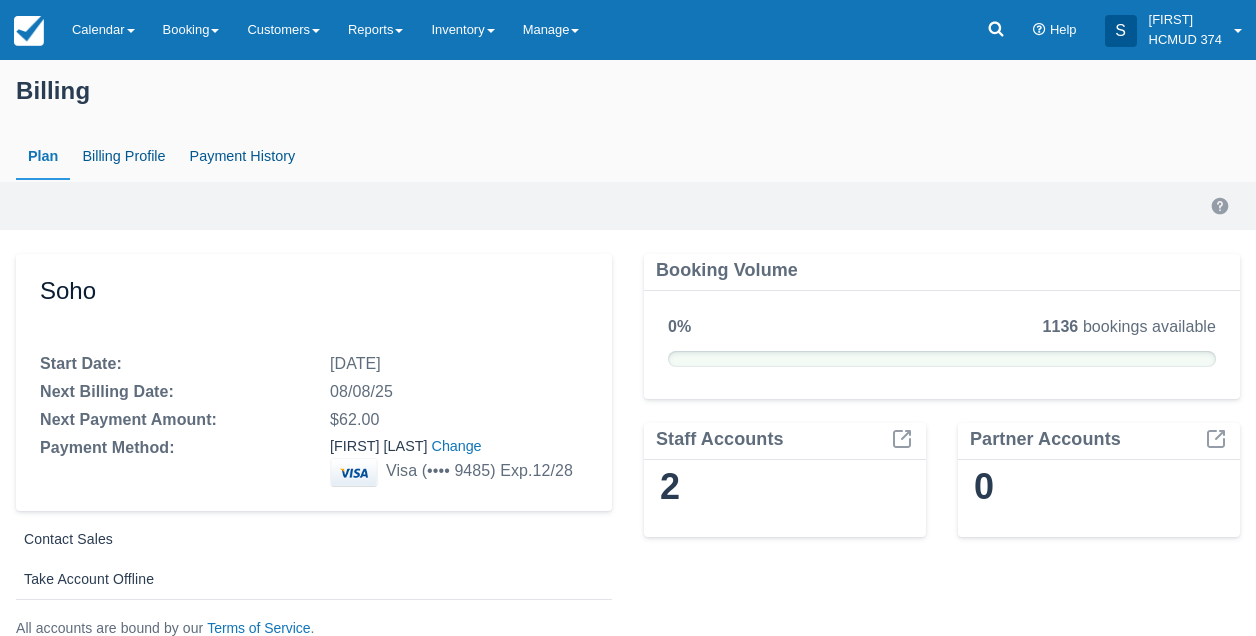 scroll, scrollTop: 0, scrollLeft: 0, axis: both 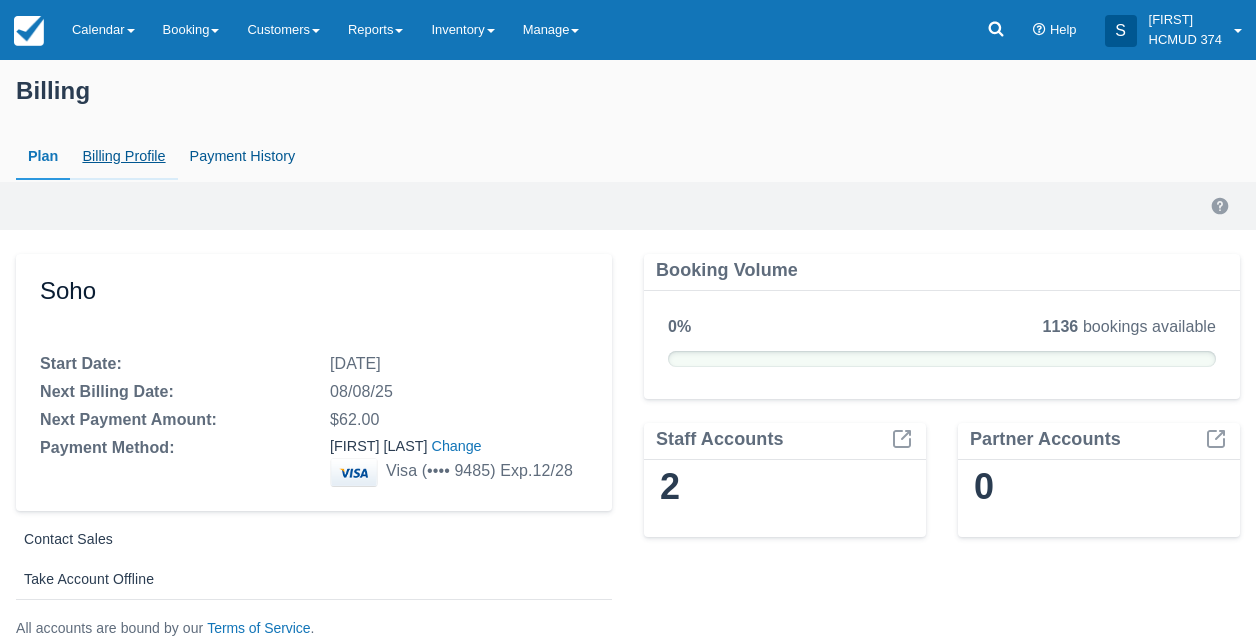click on "Billing Profile" at bounding box center [123, 157] 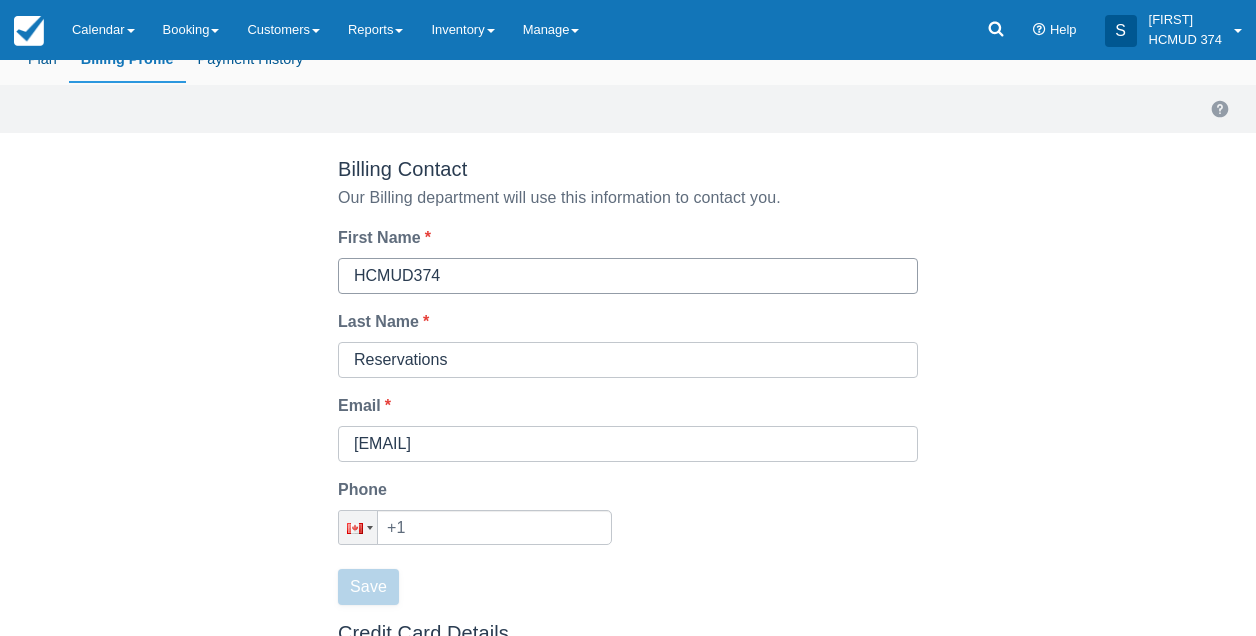 scroll, scrollTop: 147, scrollLeft: 0, axis: vertical 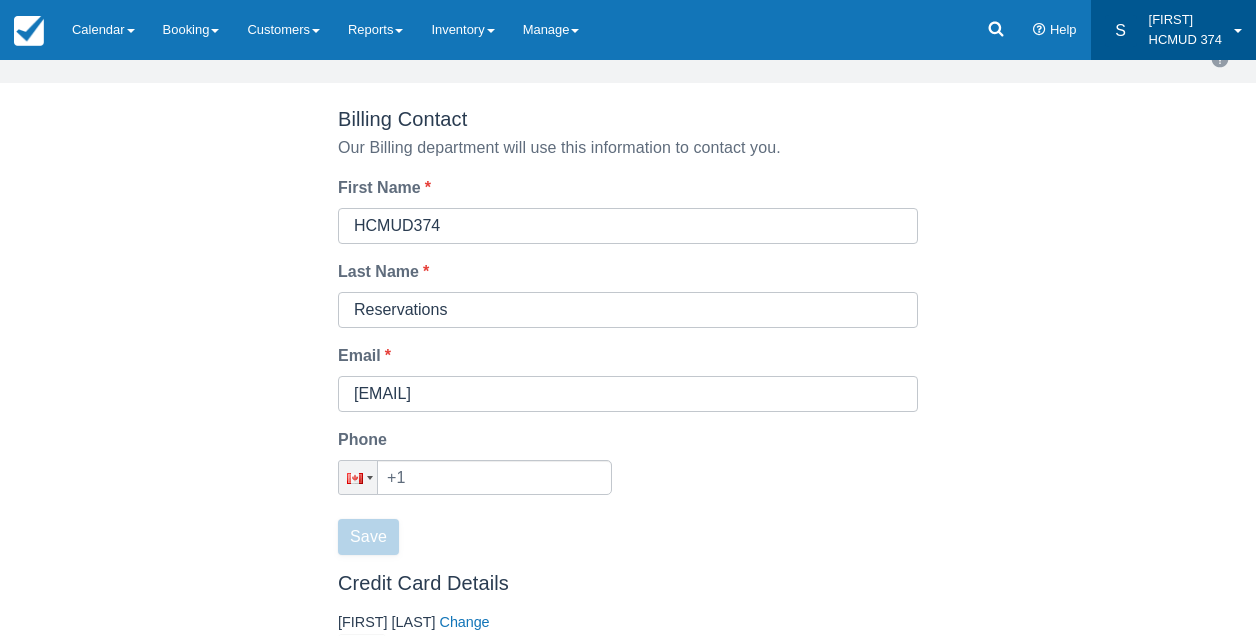 click on "HCMUD 374" at bounding box center [1185, 40] 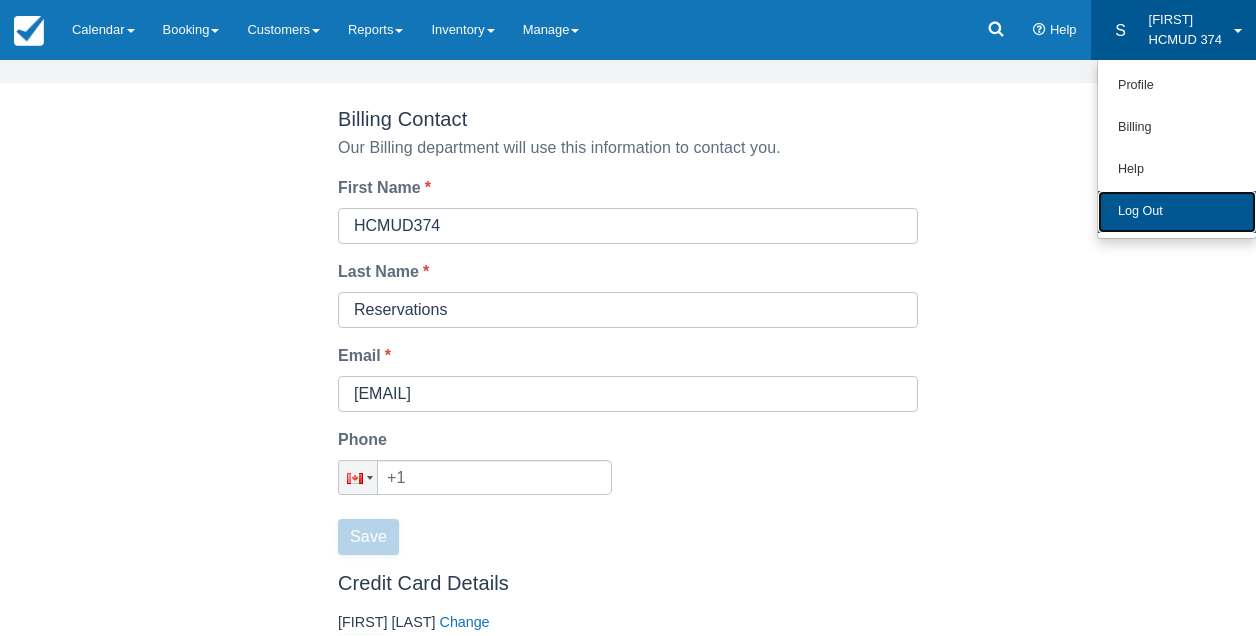 click on "Log Out" at bounding box center [1177, 212] 